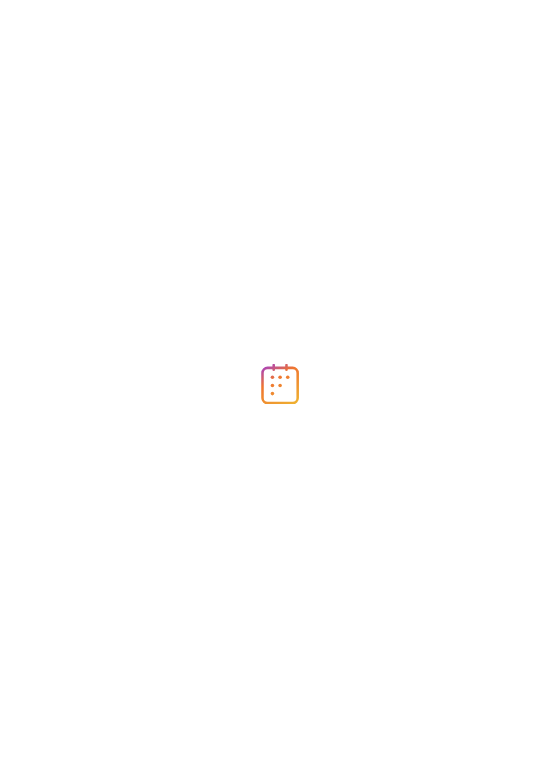 scroll, scrollTop: 0, scrollLeft: 0, axis: both 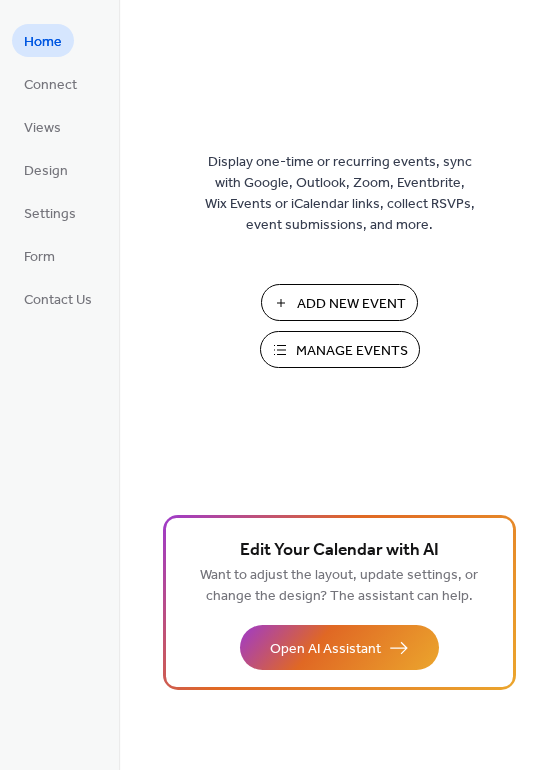 click on "Add New Event" at bounding box center [351, 304] 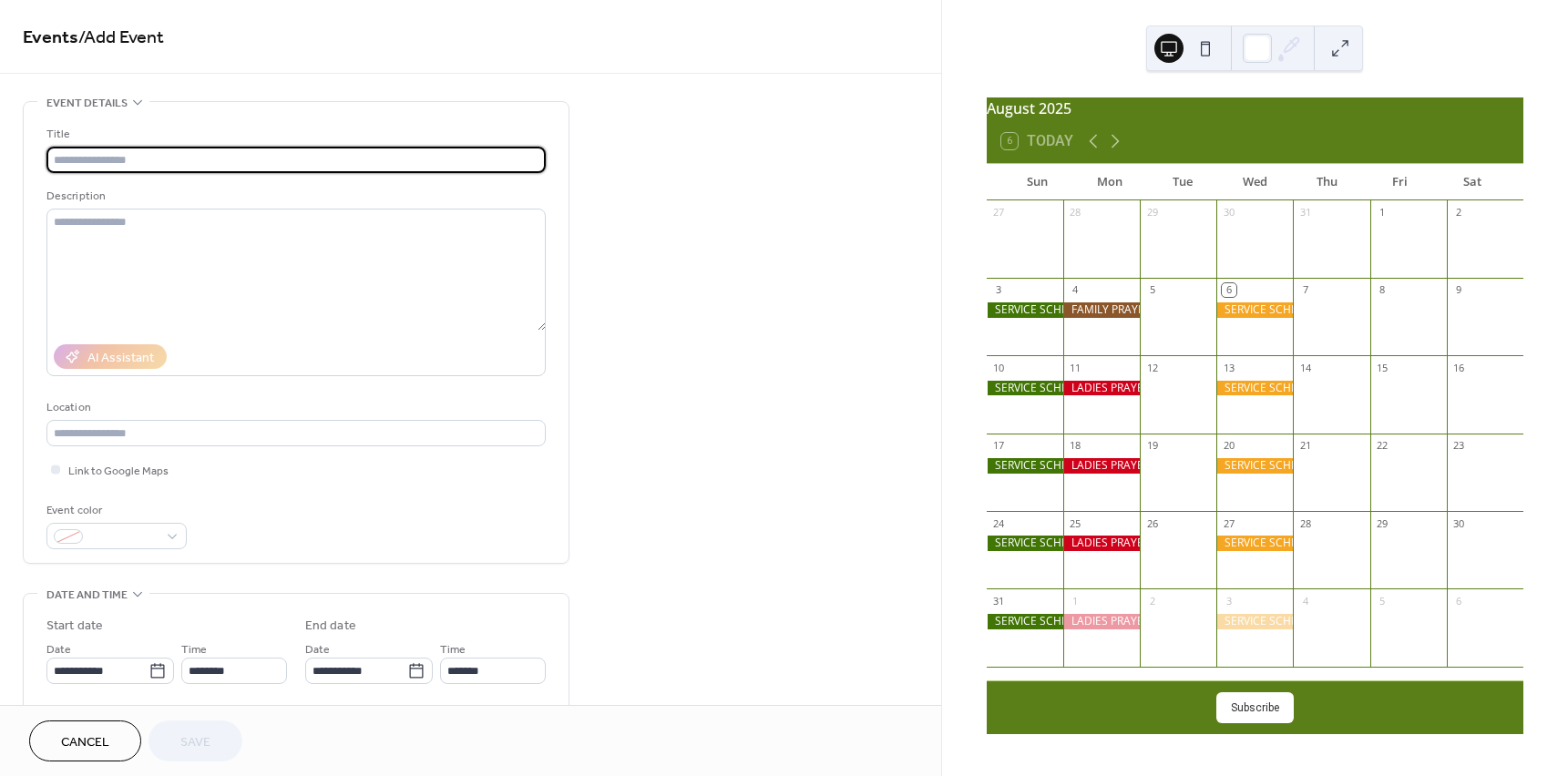 scroll, scrollTop: 0, scrollLeft: 0, axis: both 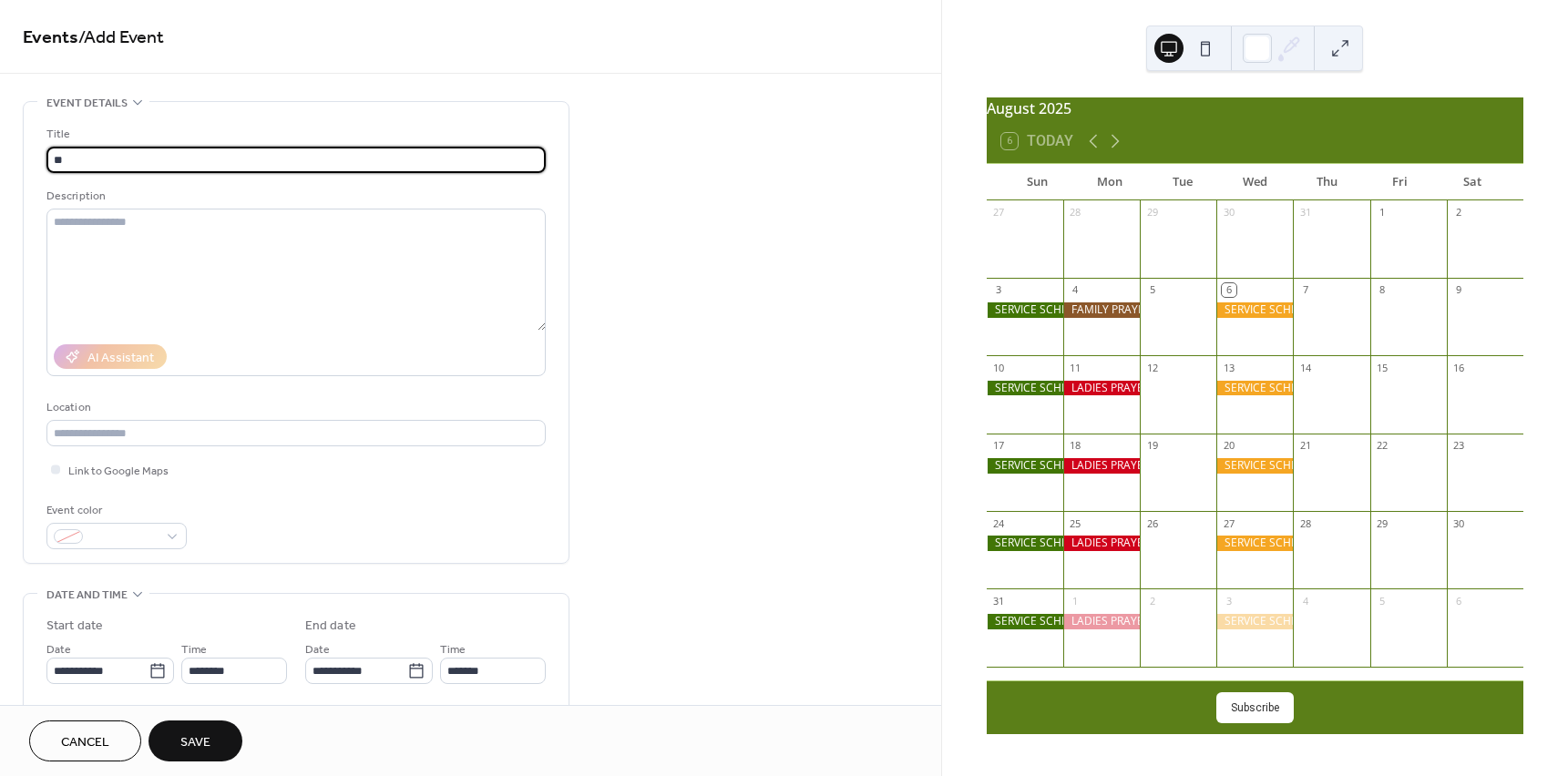 type on "*" 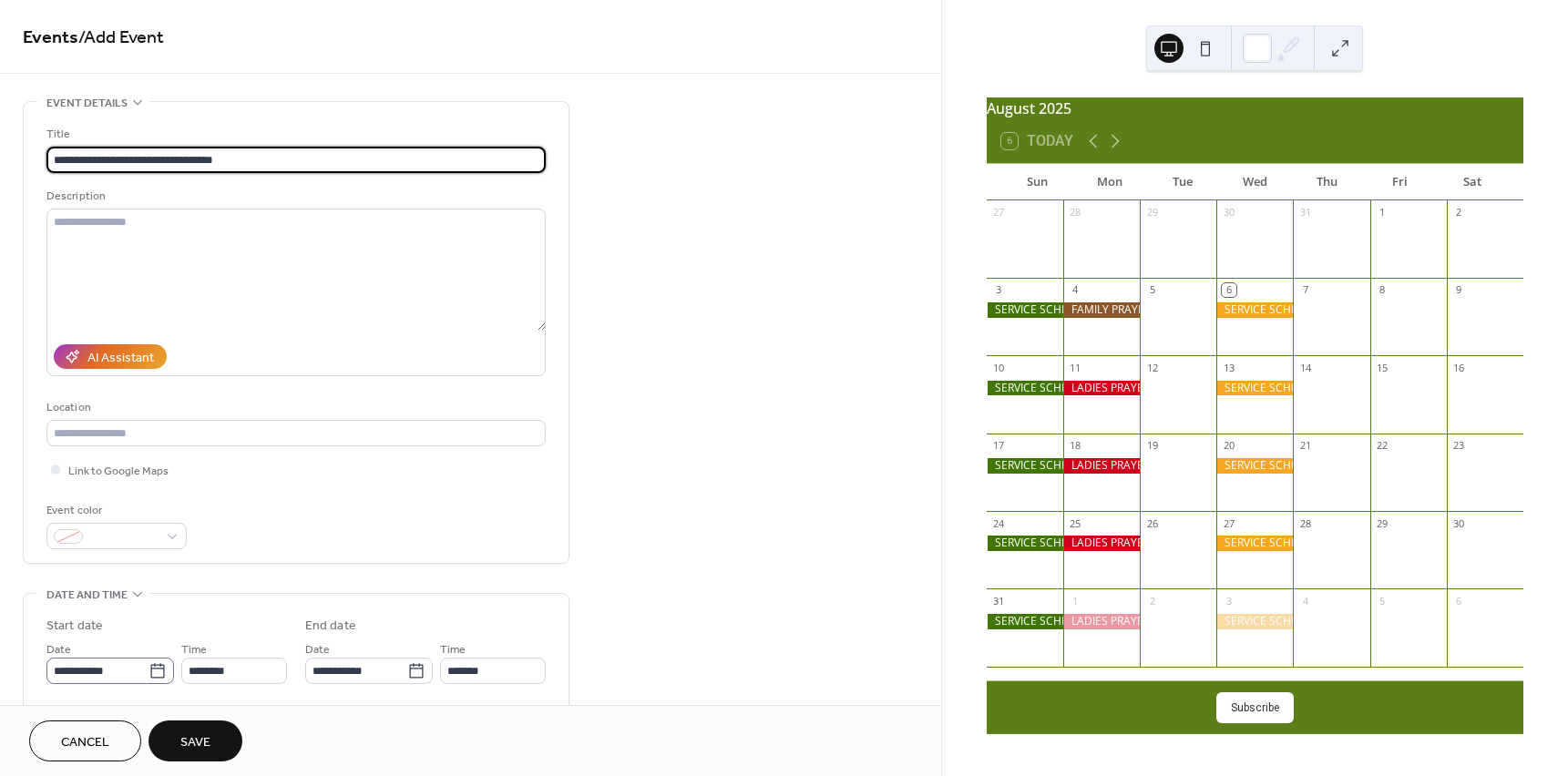 type on "**********" 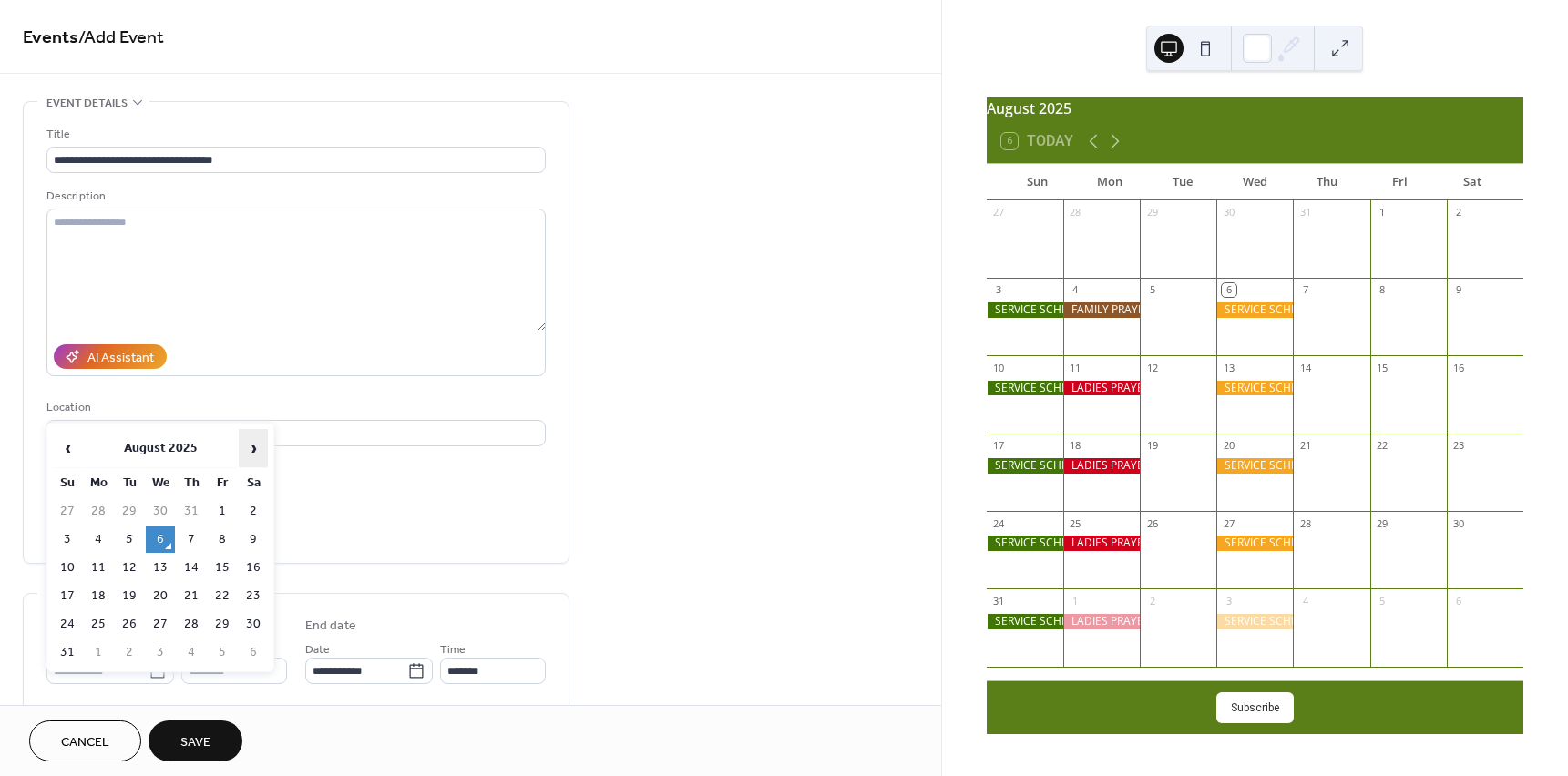 click on "›" at bounding box center (253, 448) 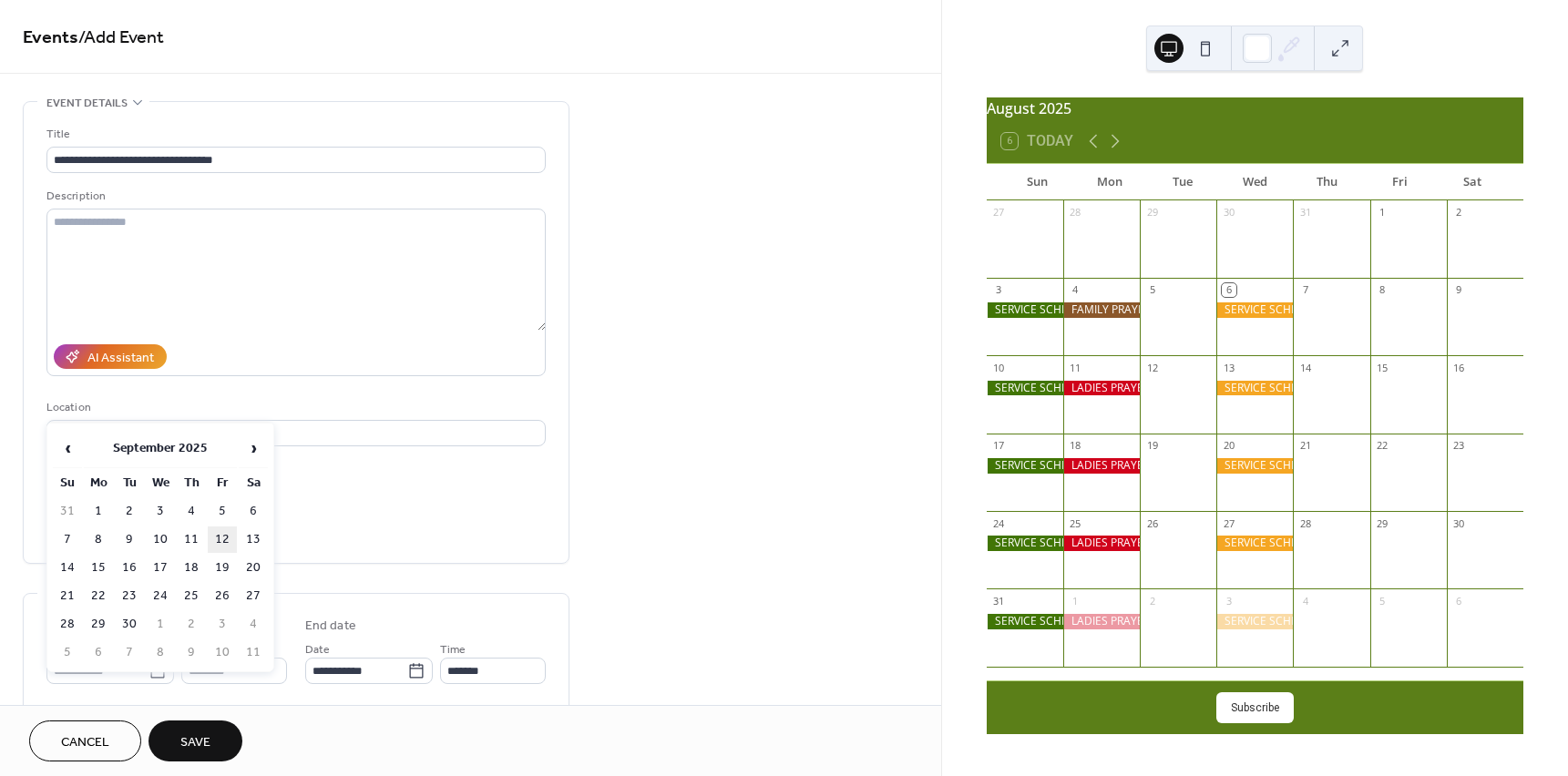 click on "12" at bounding box center (222, 539) 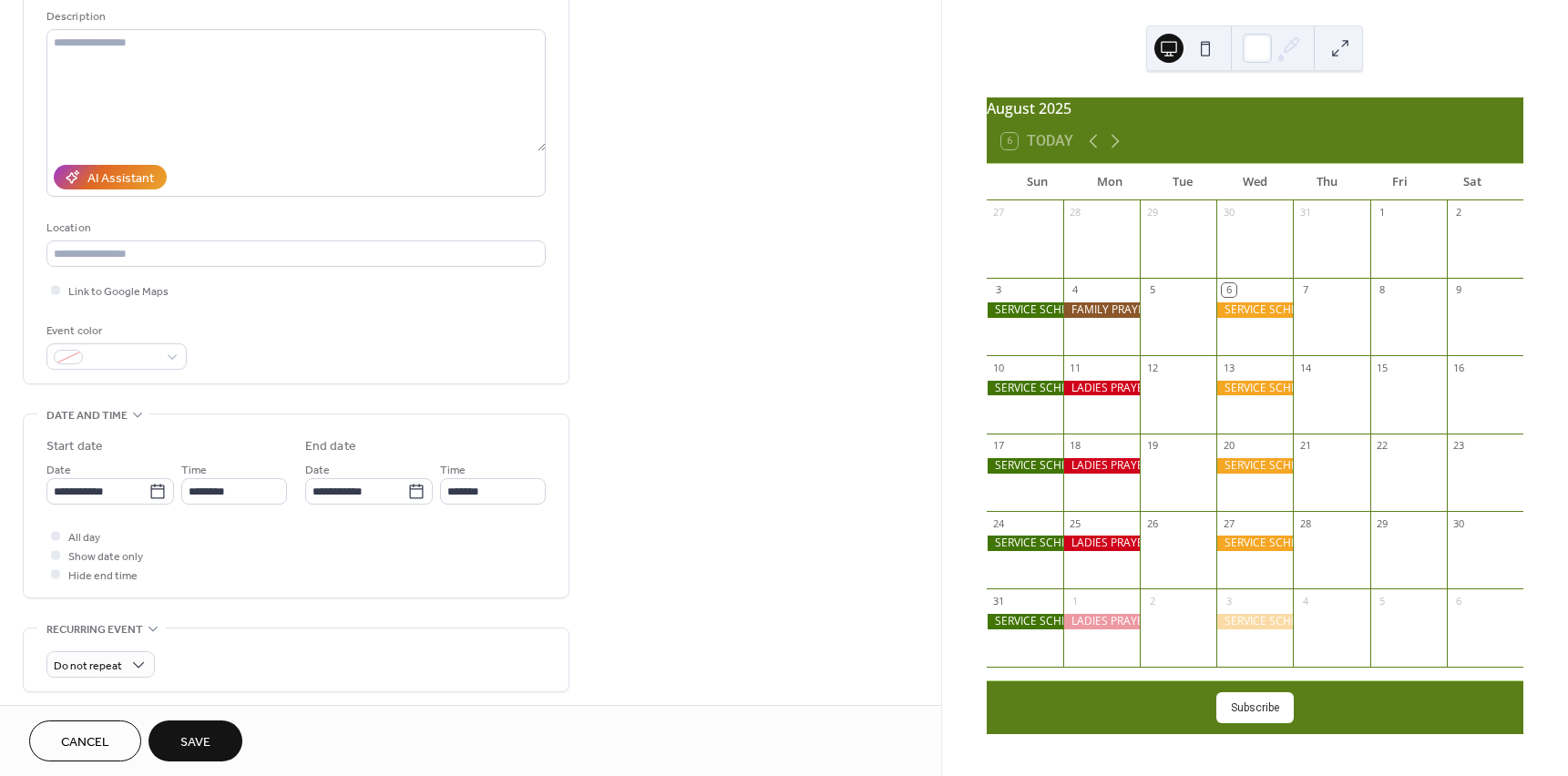 scroll, scrollTop: 273, scrollLeft: 0, axis: vertical 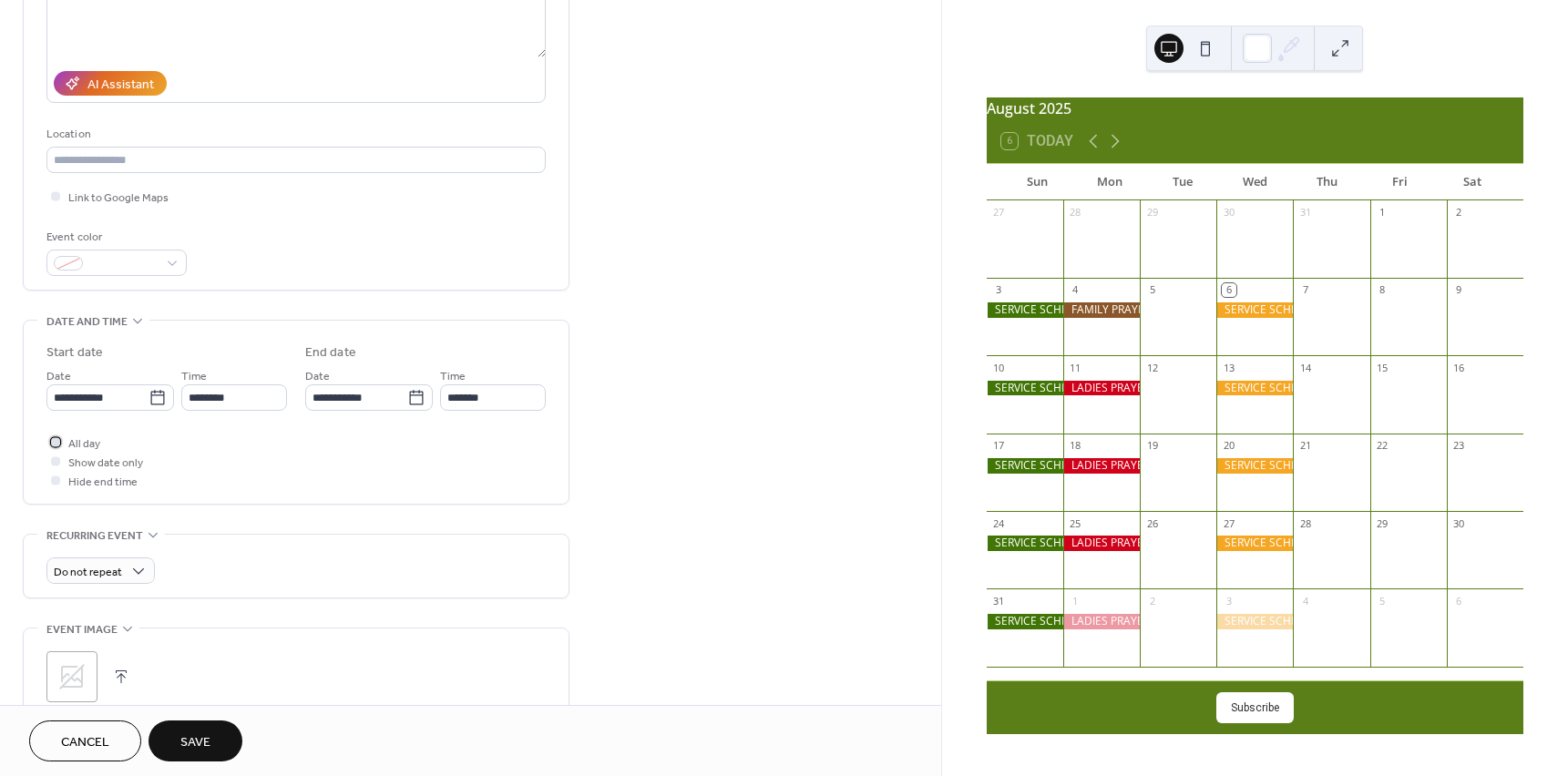 click at bounding box center (56, 442) 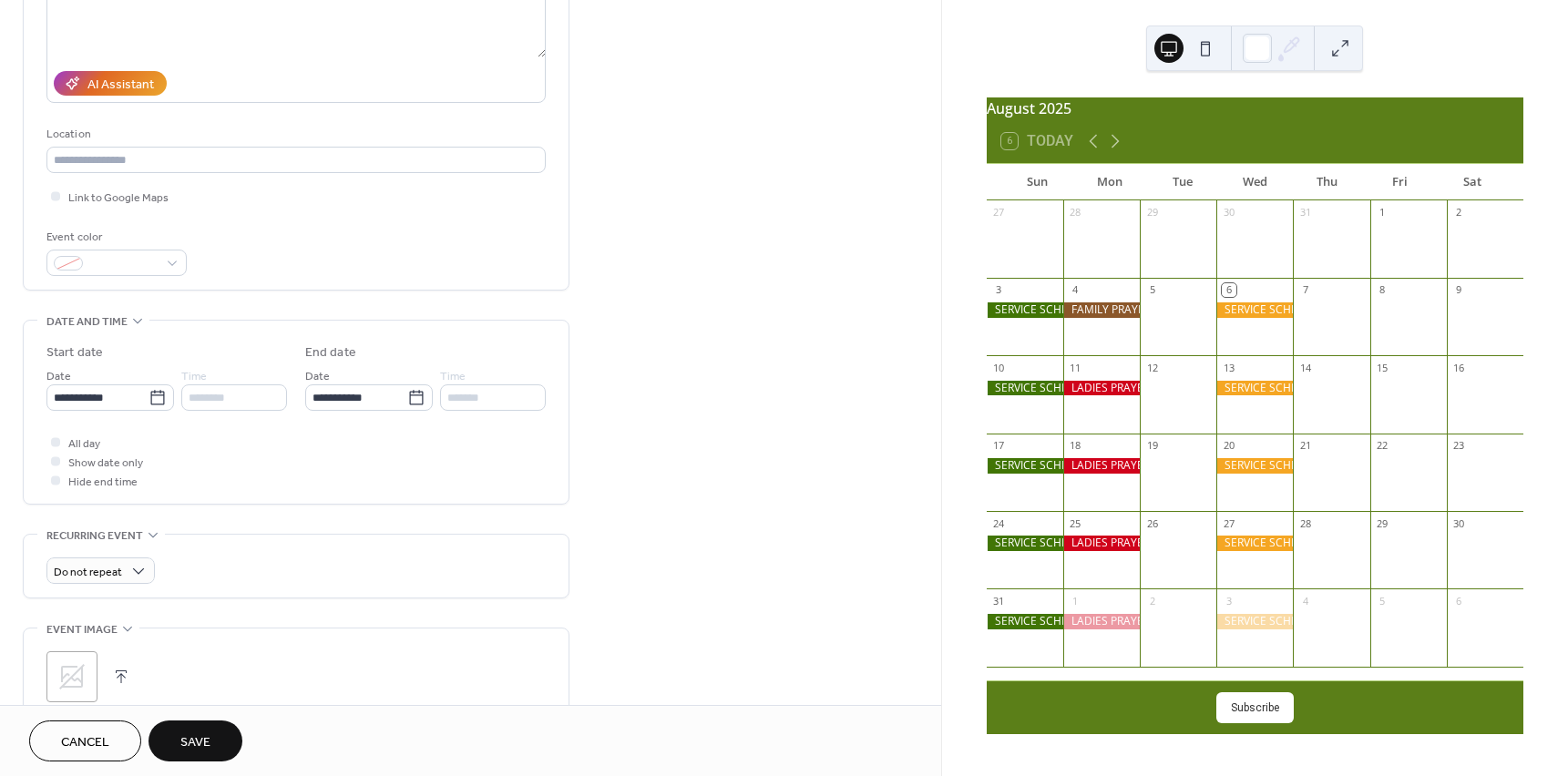 click on "Save" at bounding box center (195, 742) 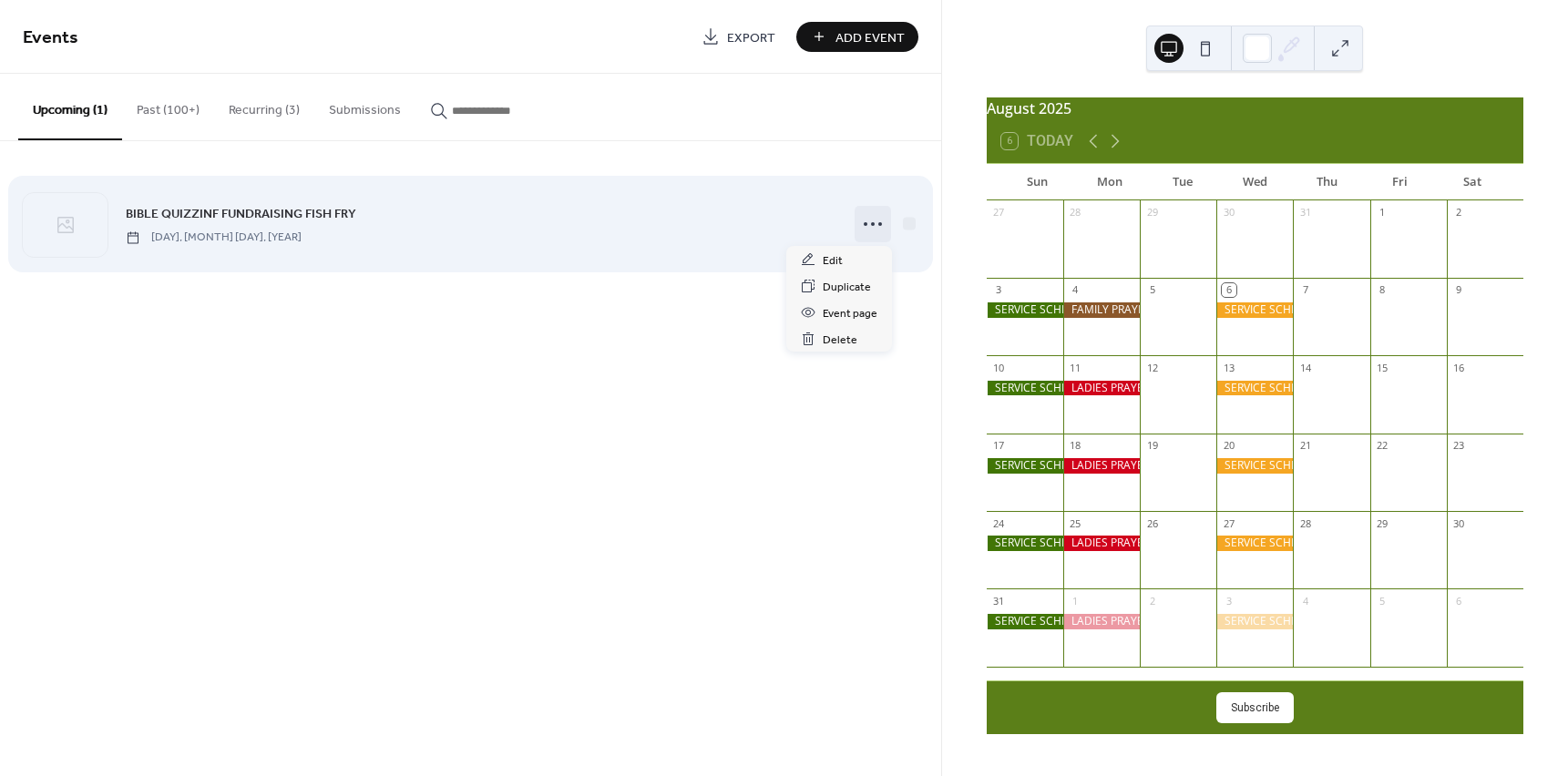 click 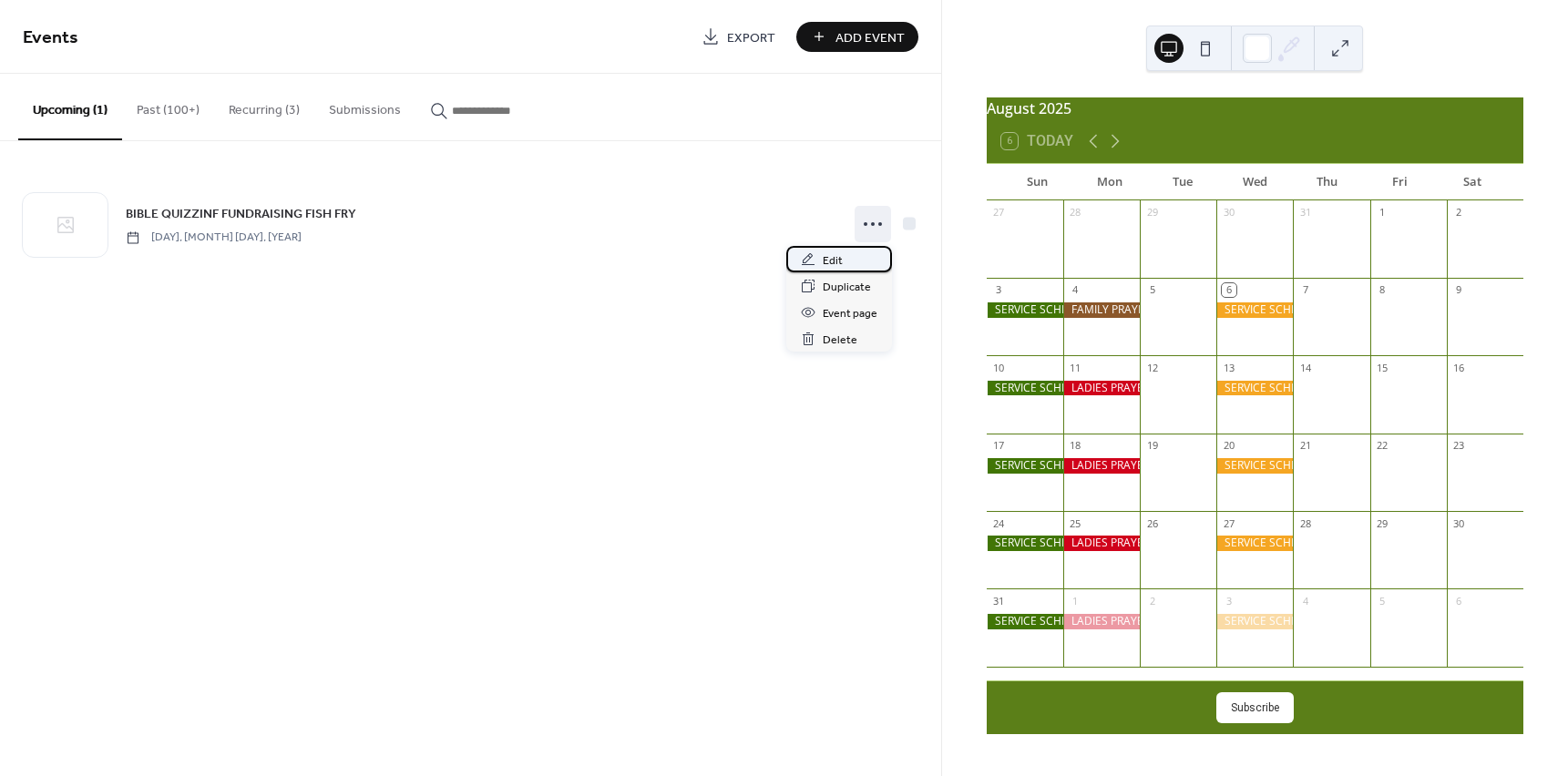 click on "Edit" at bounding box center (833, 260) 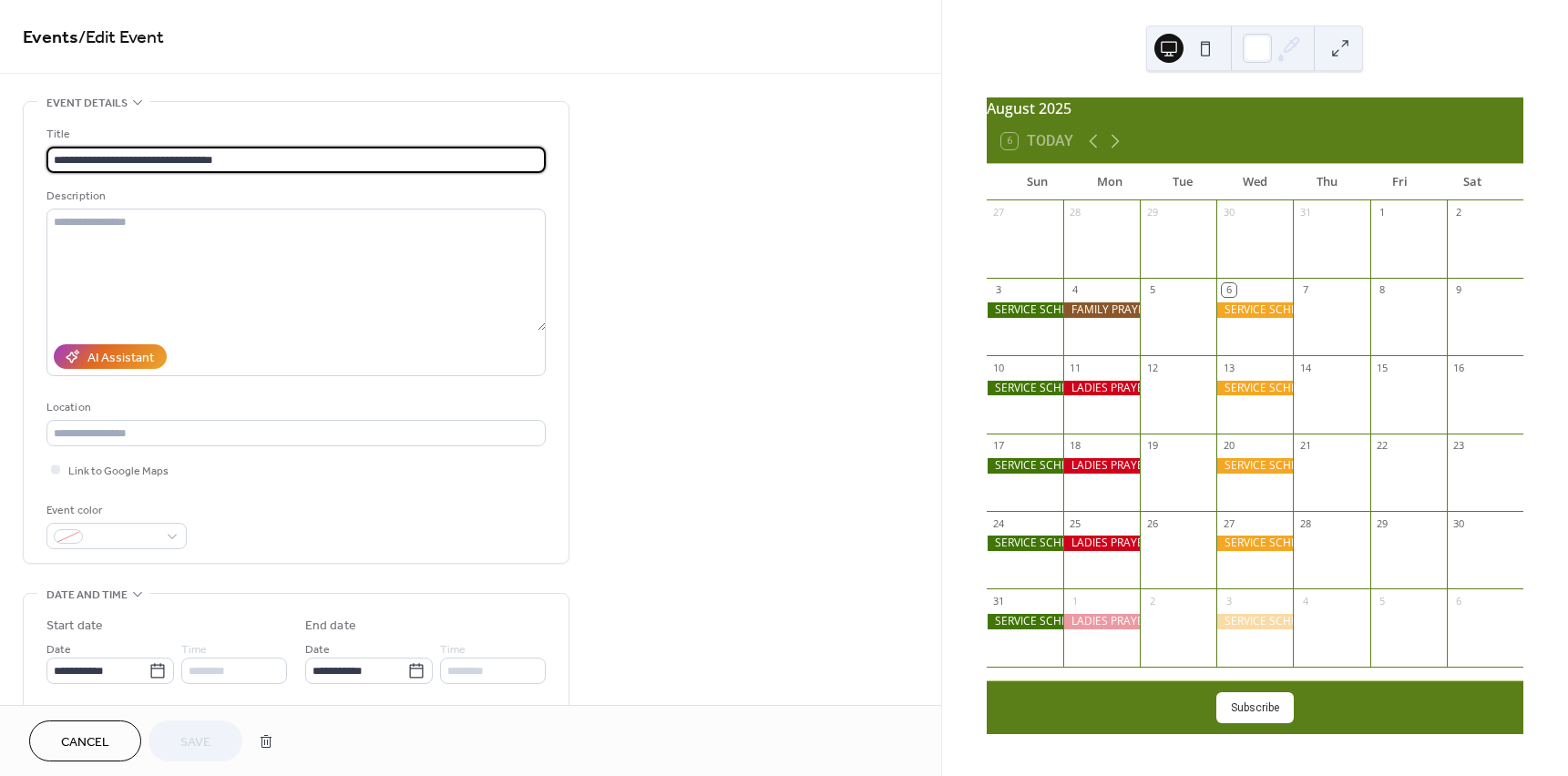drag, startPoint x: 132, startPoint y: 160, endPoint x: 181, endPoint y: 141, distance: 52.554733 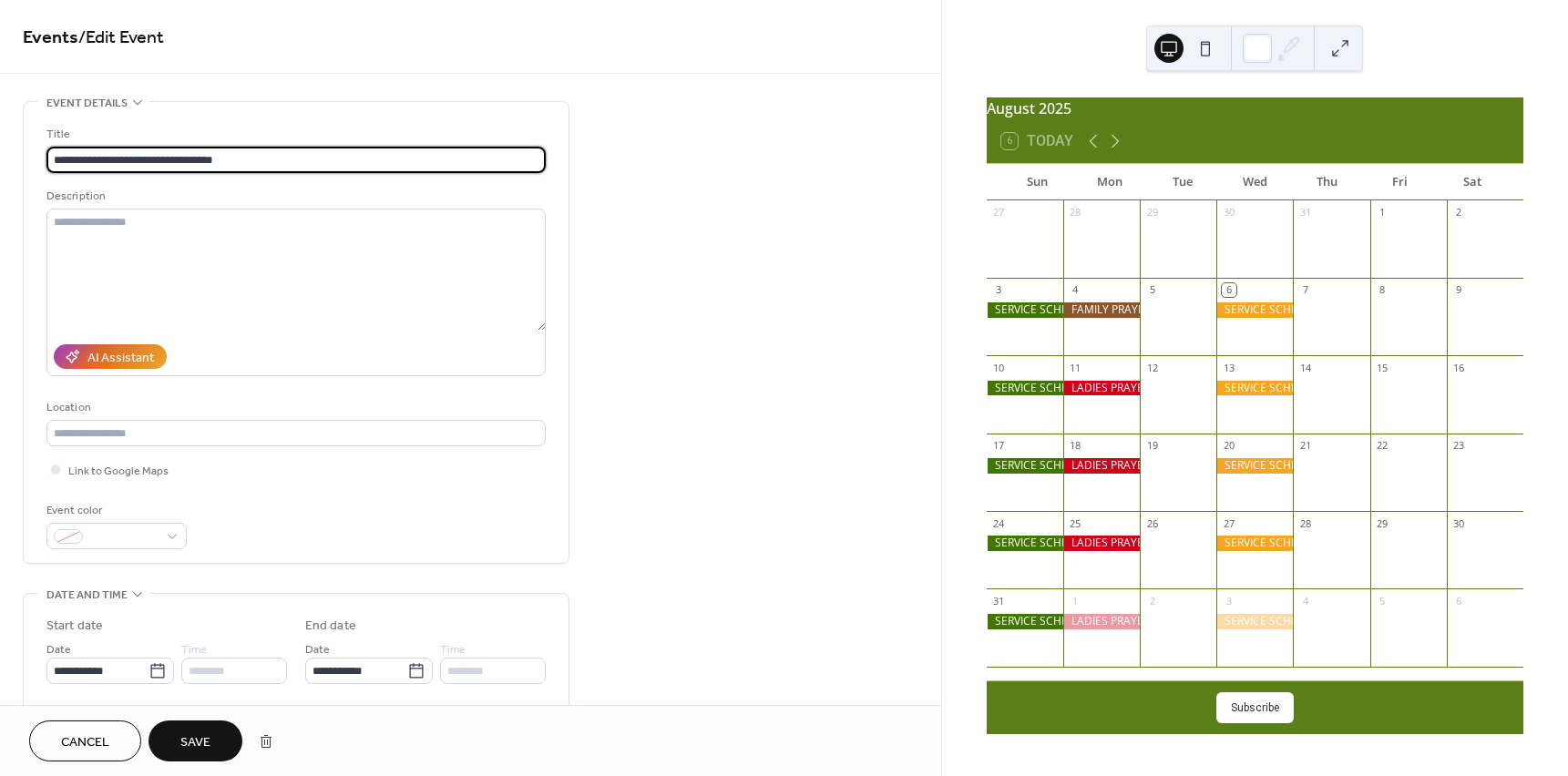 type on "**********" 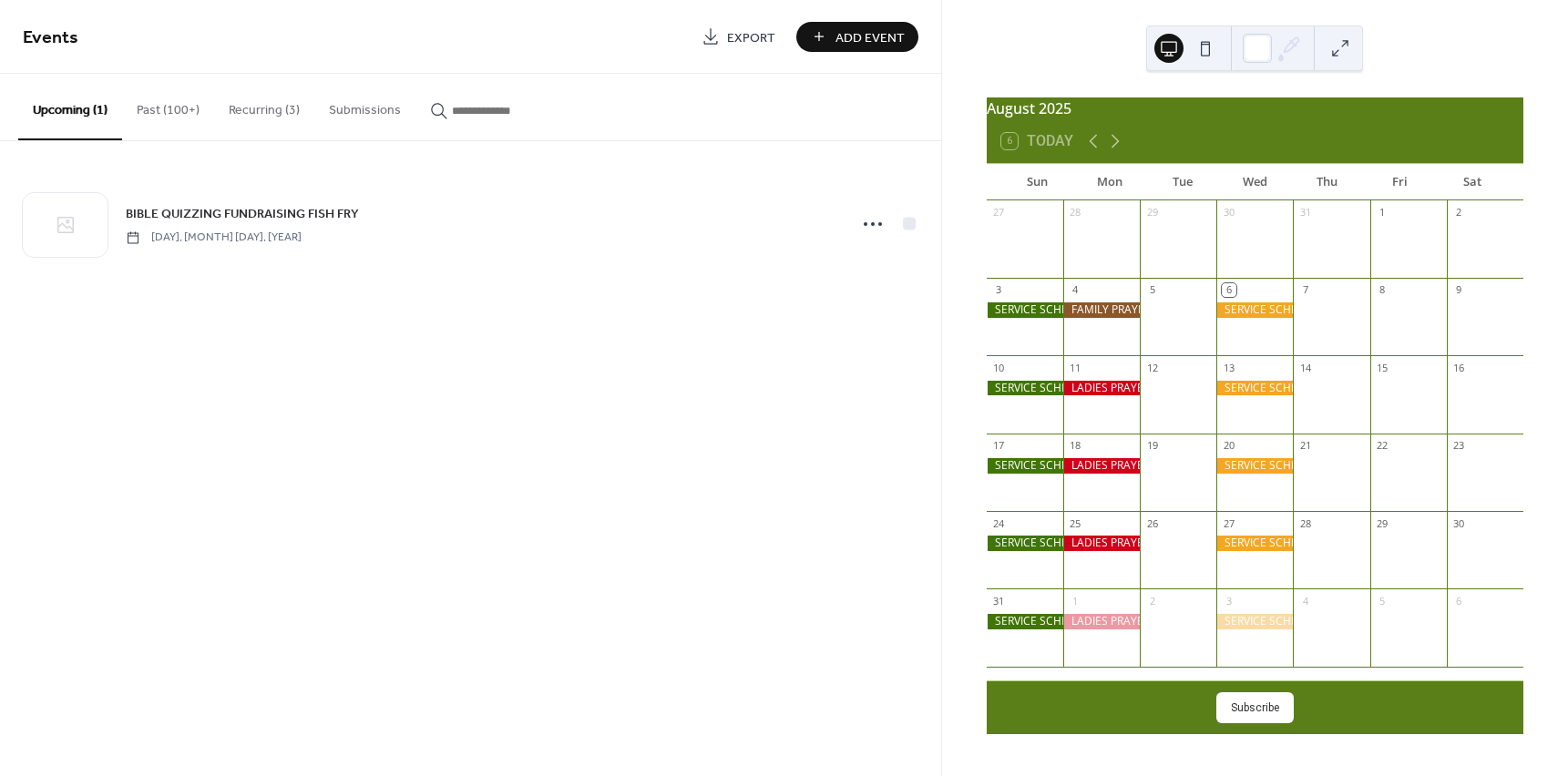 click on "Add Event" at bounding box center [870, 37] 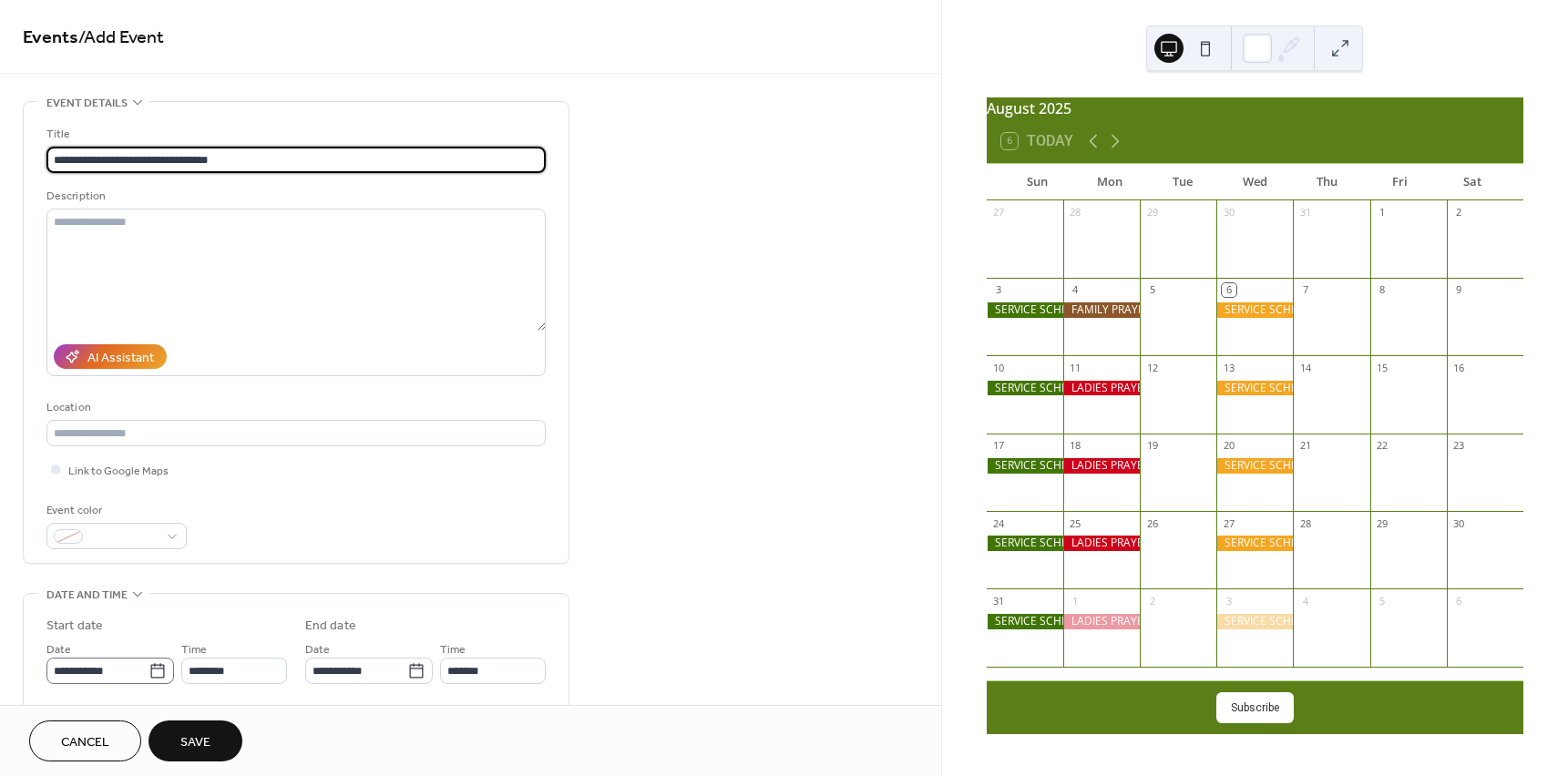 type on "**********" 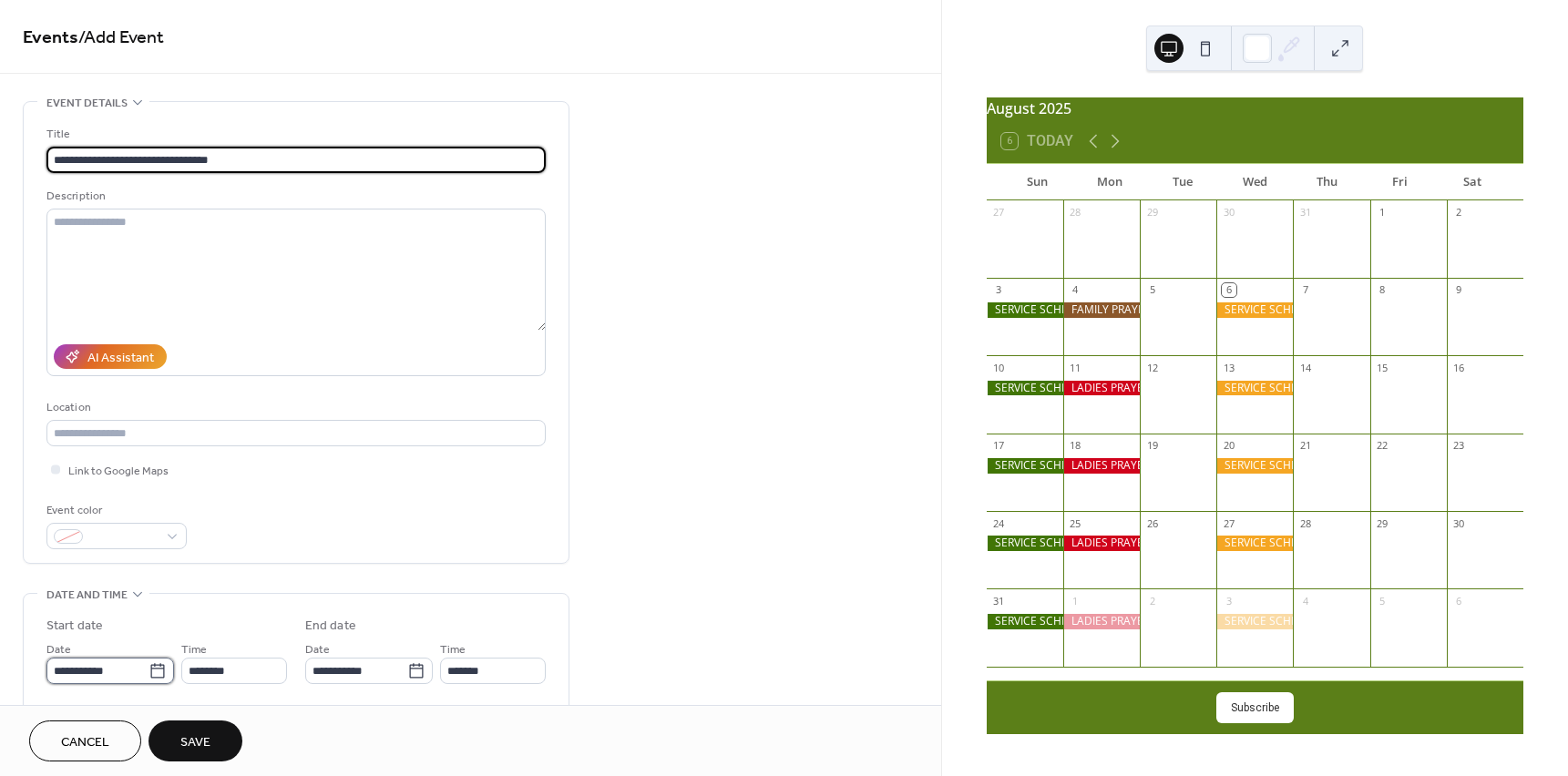 click on "**********" at bounding box center [97, 670] 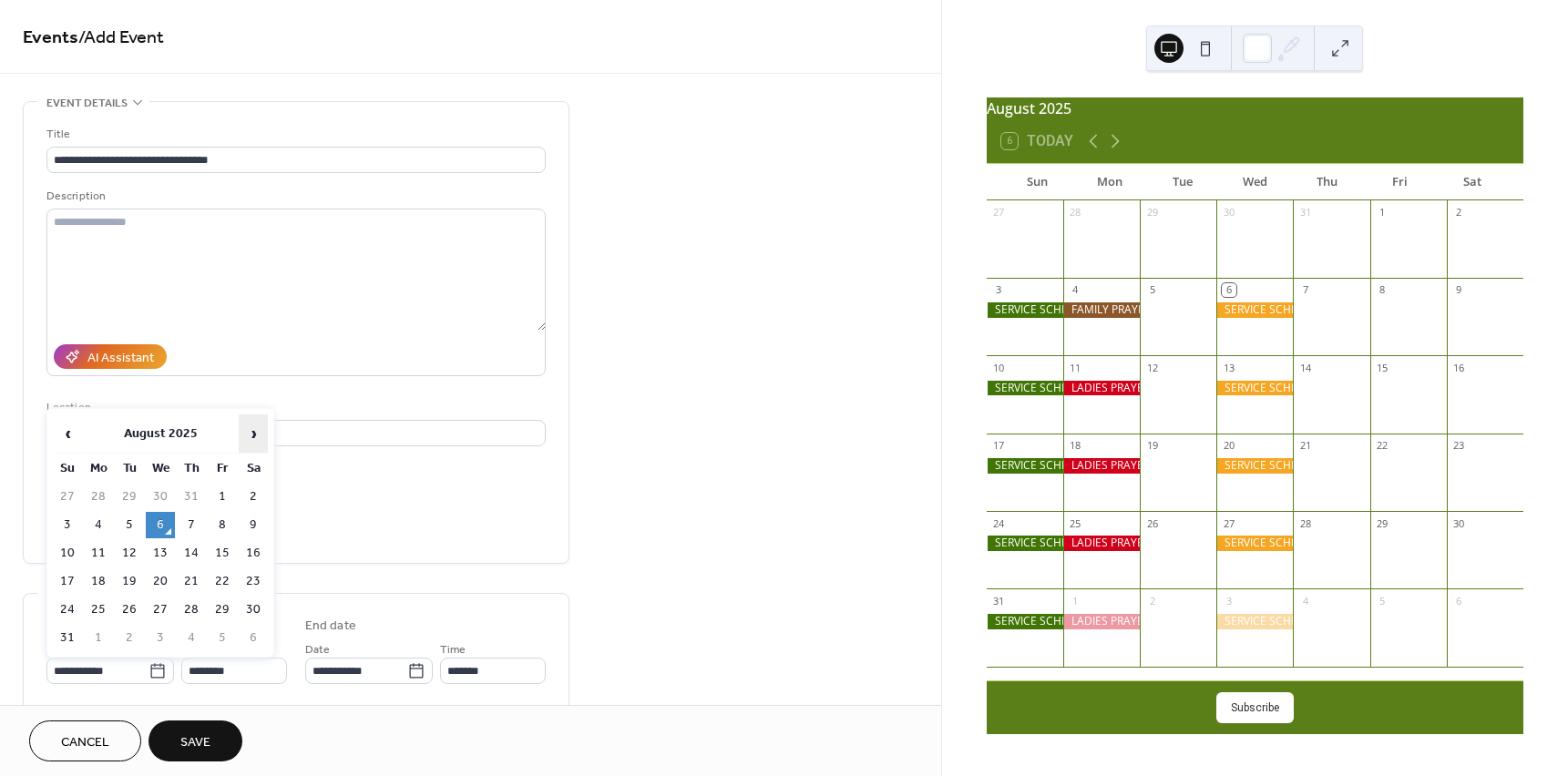 click on "›" at bounding box center (253, 434) 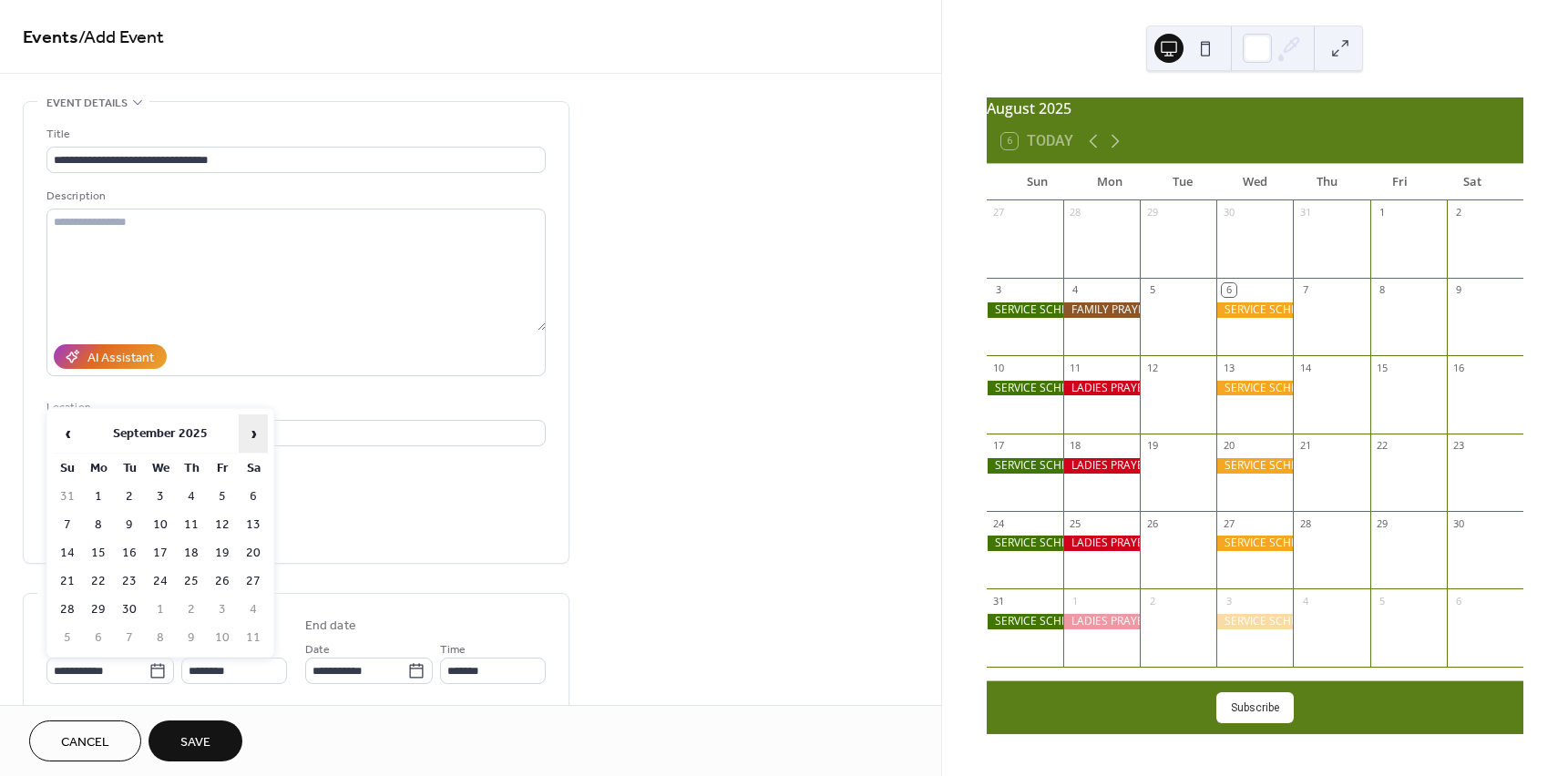 click on "›" at bounding box center [253, 434] 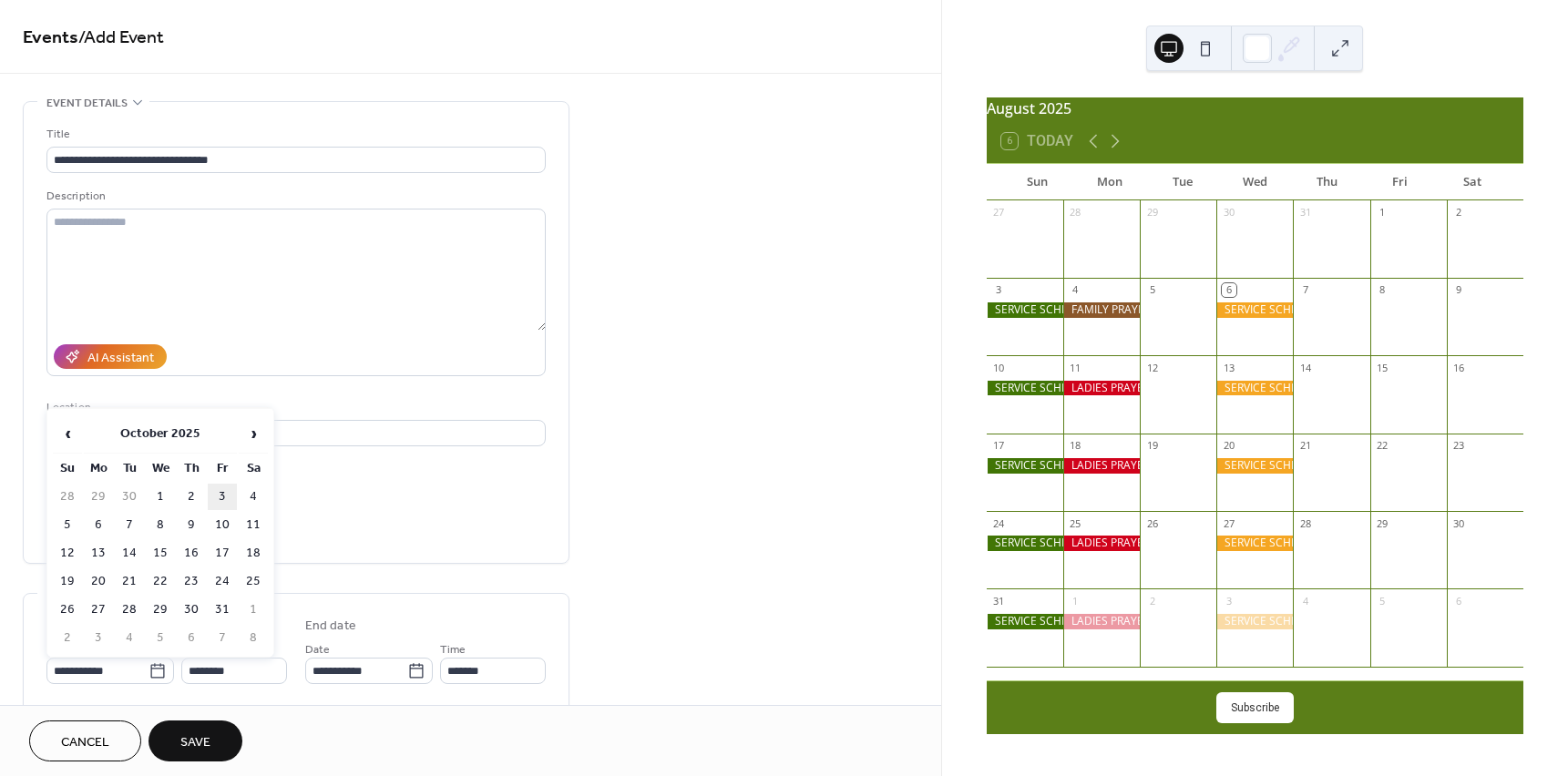 click on "3" at bounding box center [222, 496] 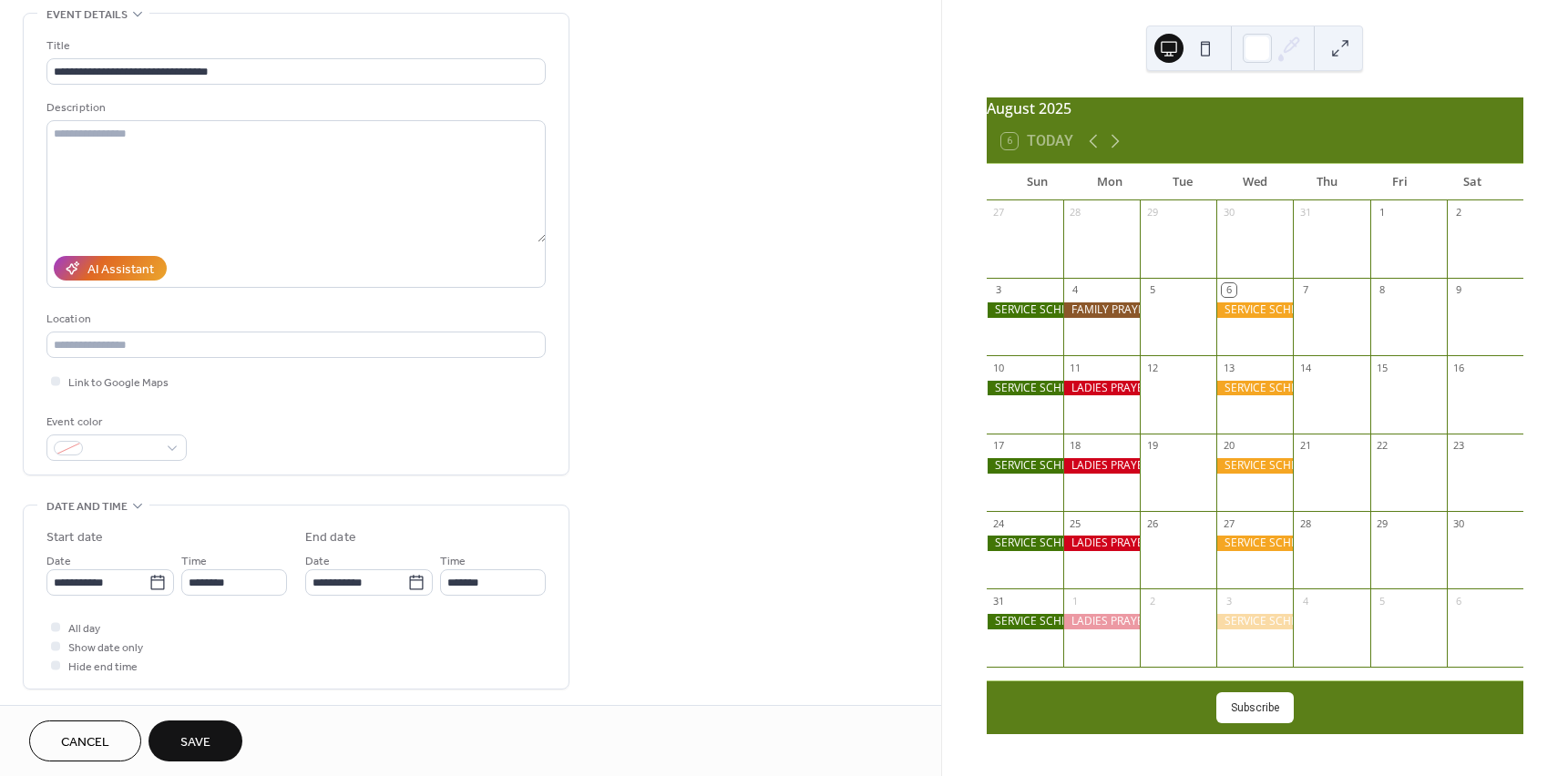 scroll, scrollTop: 91, scrollLeft: 0, axis: vertical 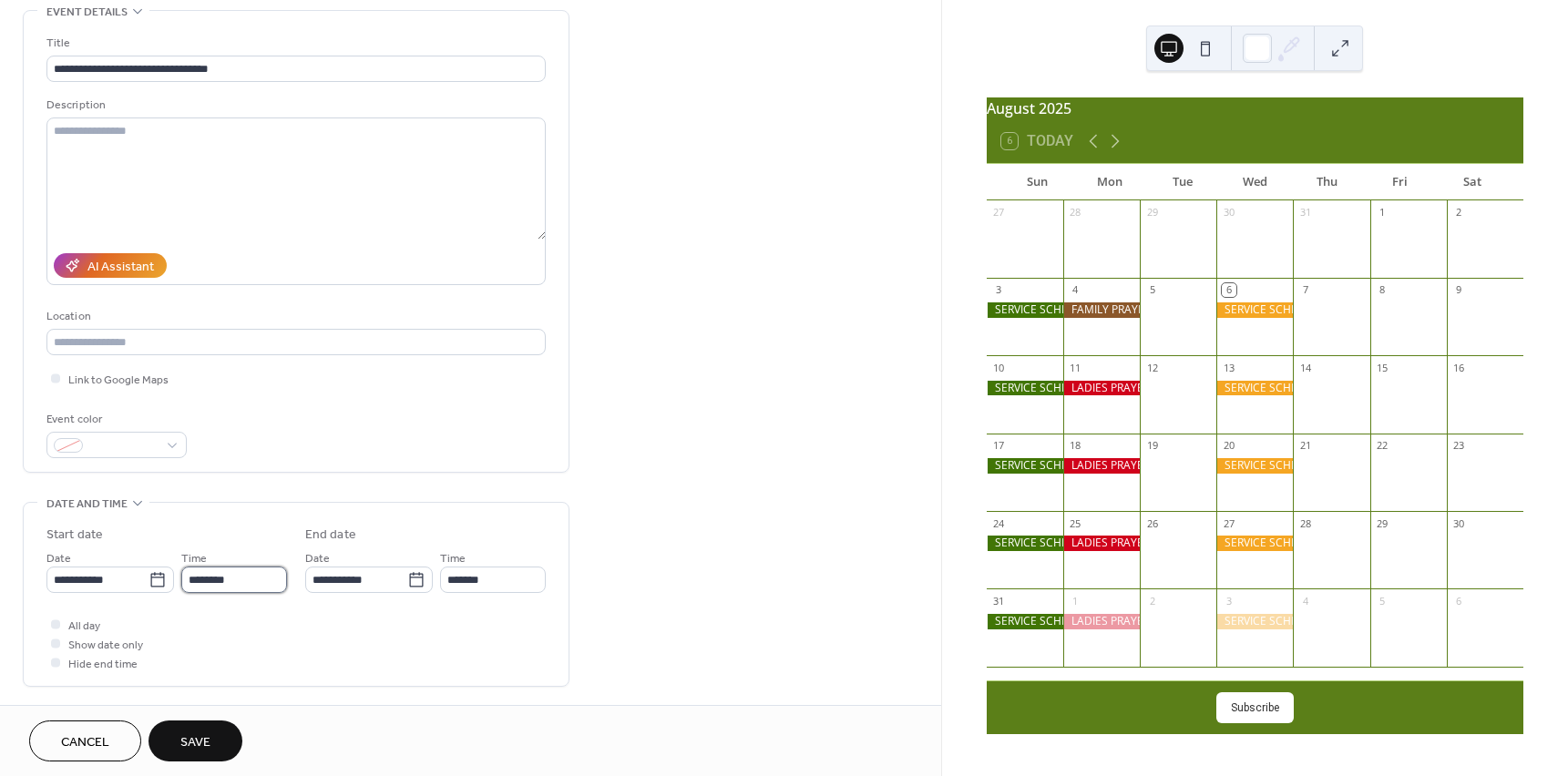 click on "********" at bounding box center [234, 579] 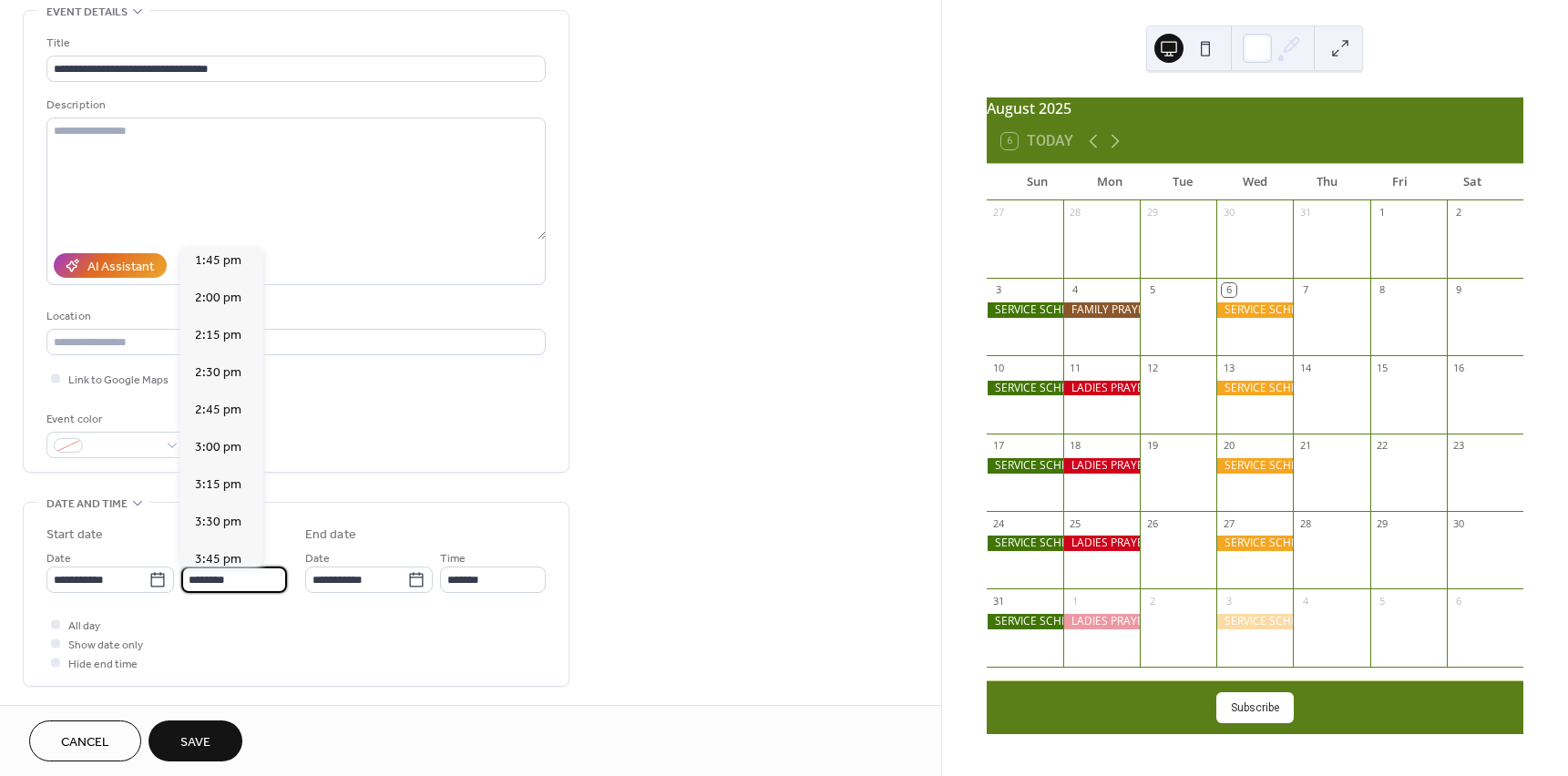 scroll, scrollTop: 2066, scrollLeft: 0, axis: vertical 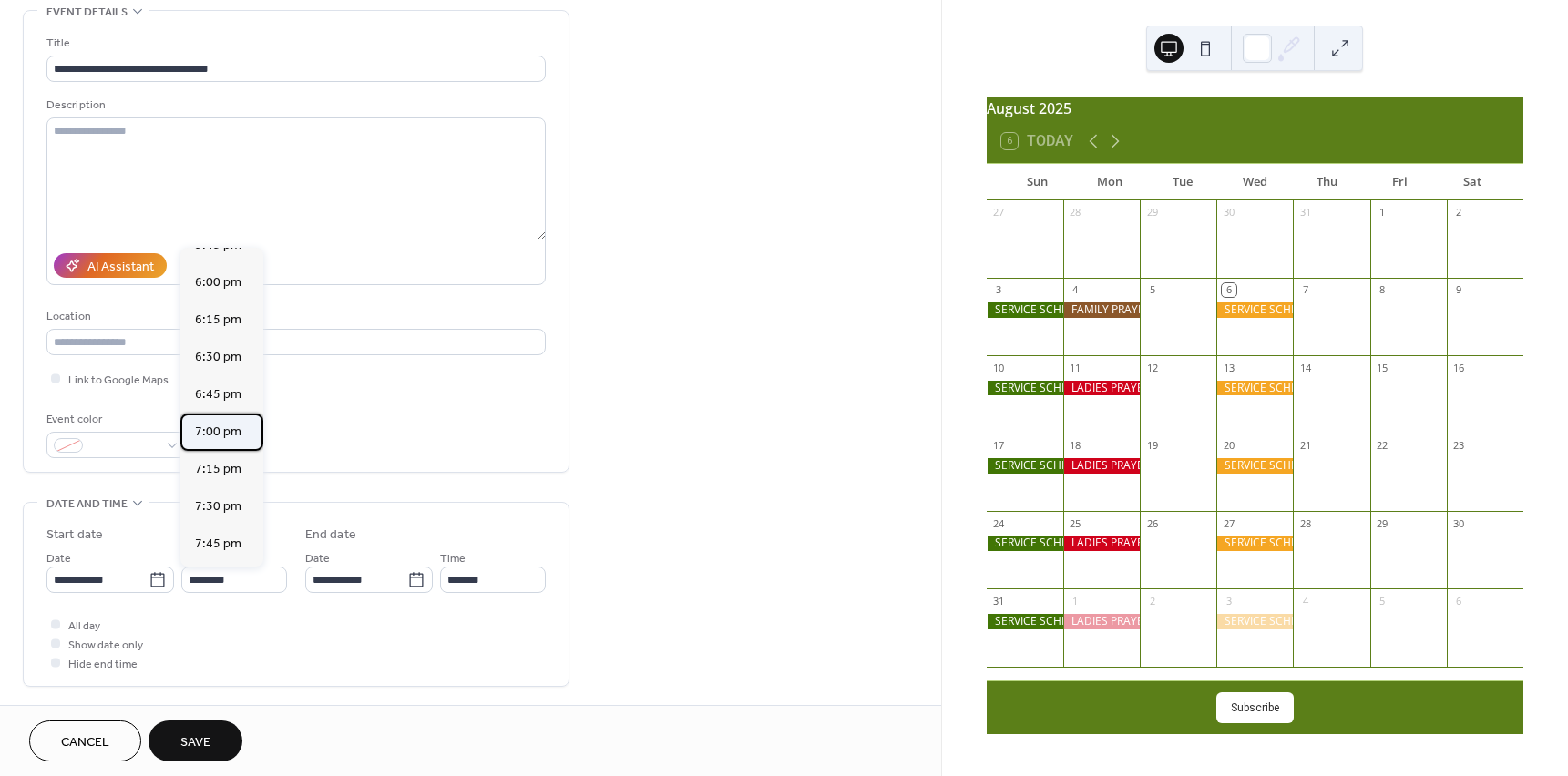 click on "7:00 pm" at bounding box center [218, 432] 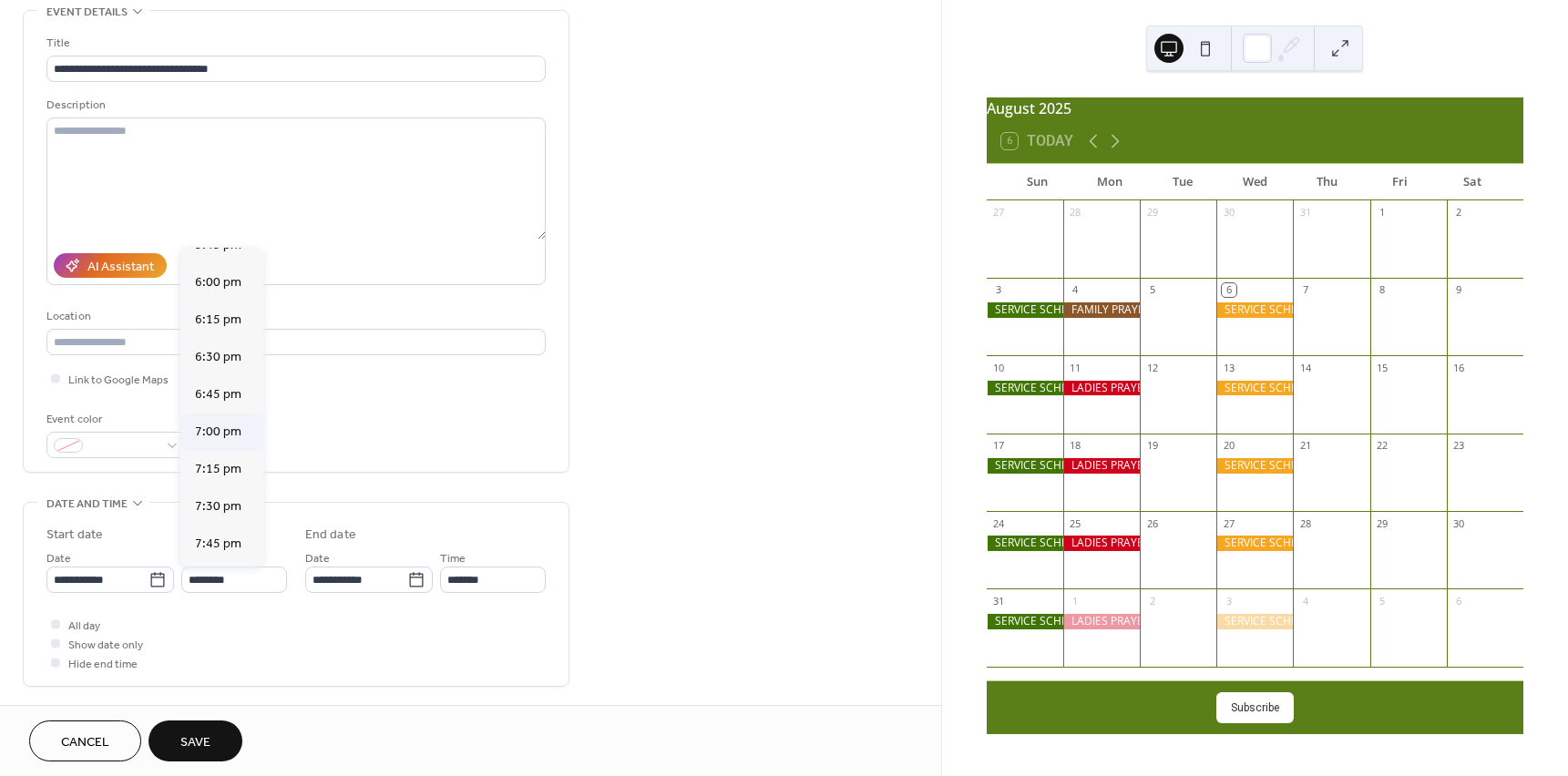 type on "*******" 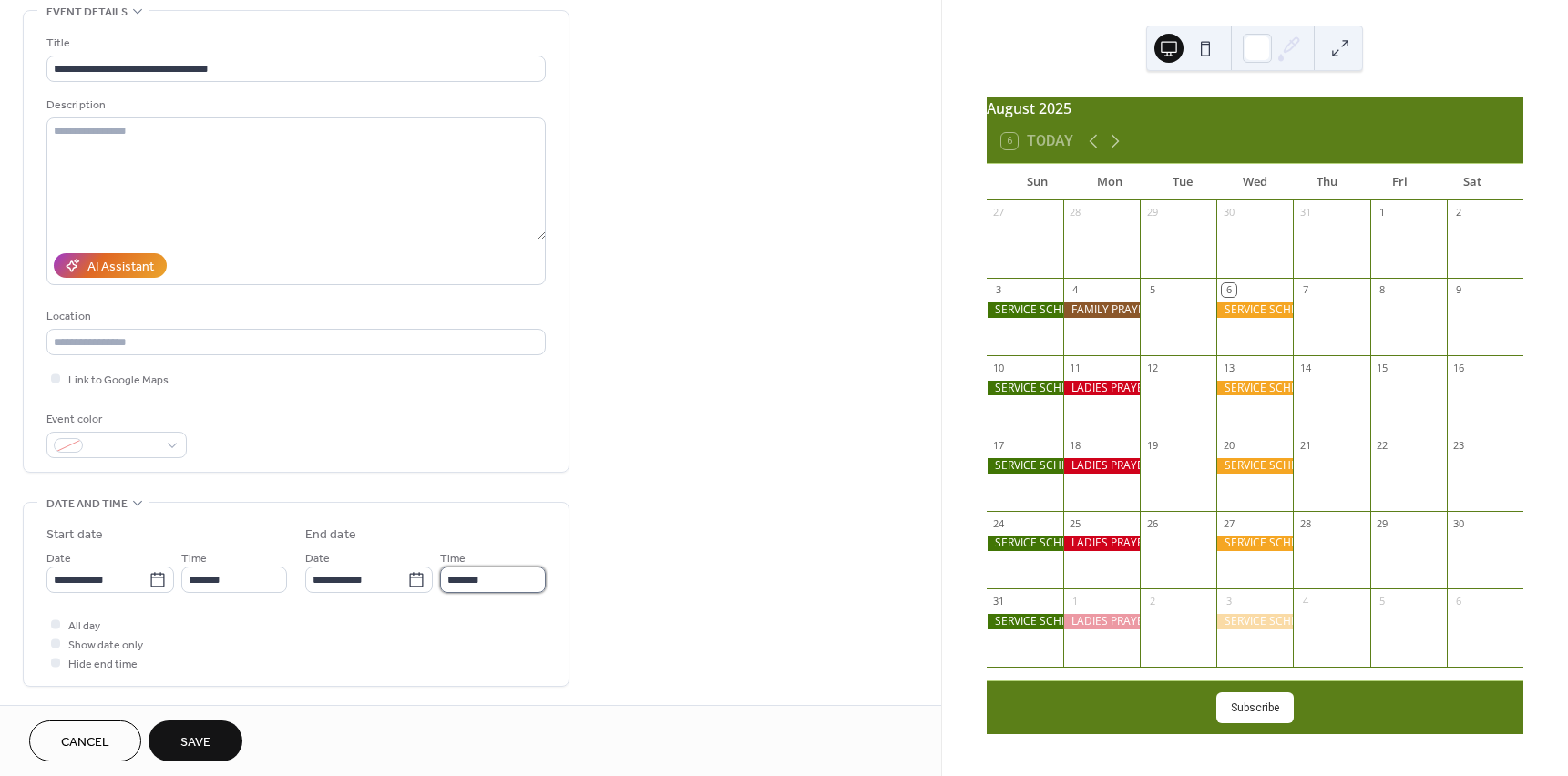 click on "*******" at bounding box center (493, 579) 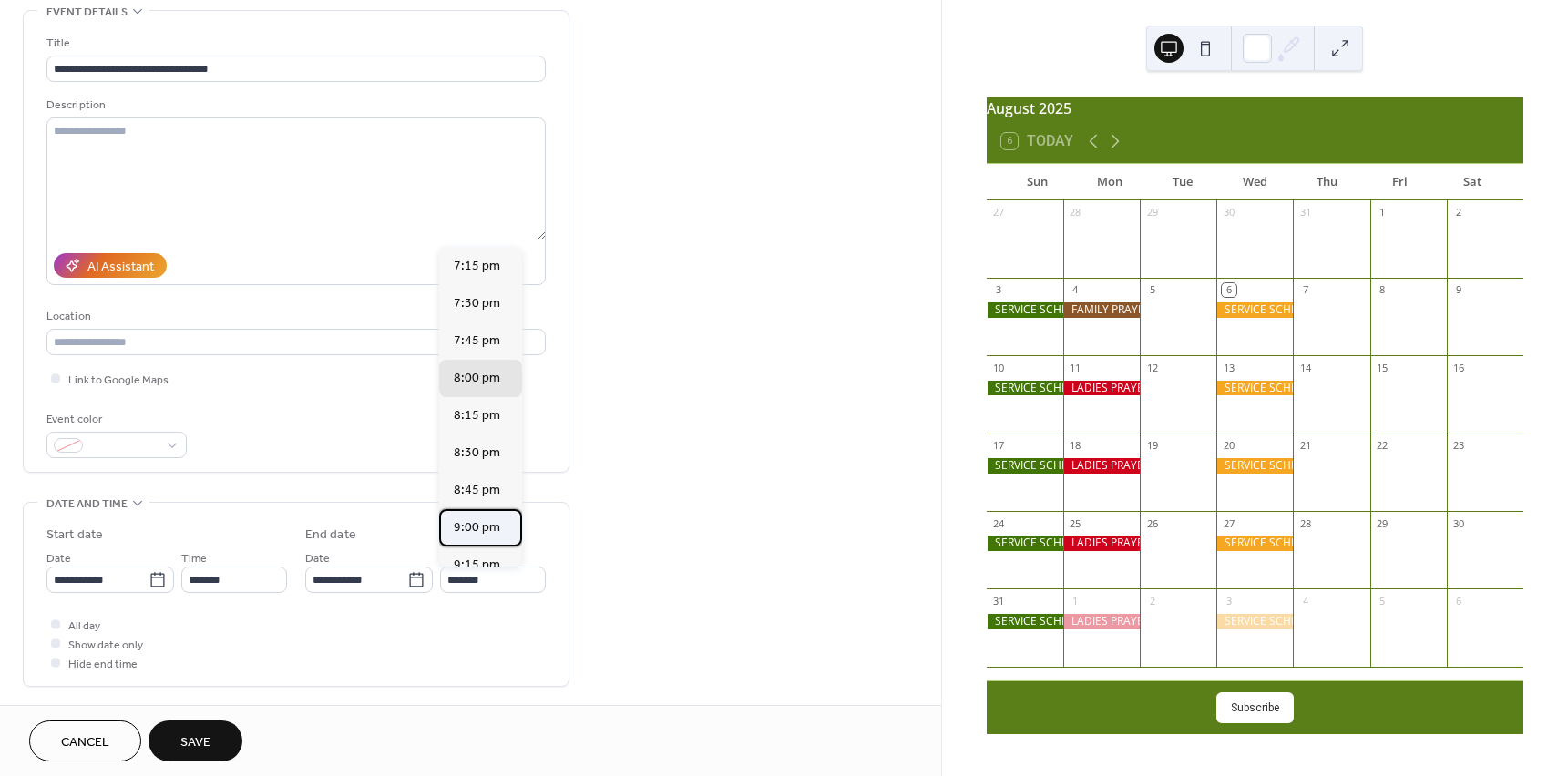 click on "9:00 pm" at bounding box center (477, 527) 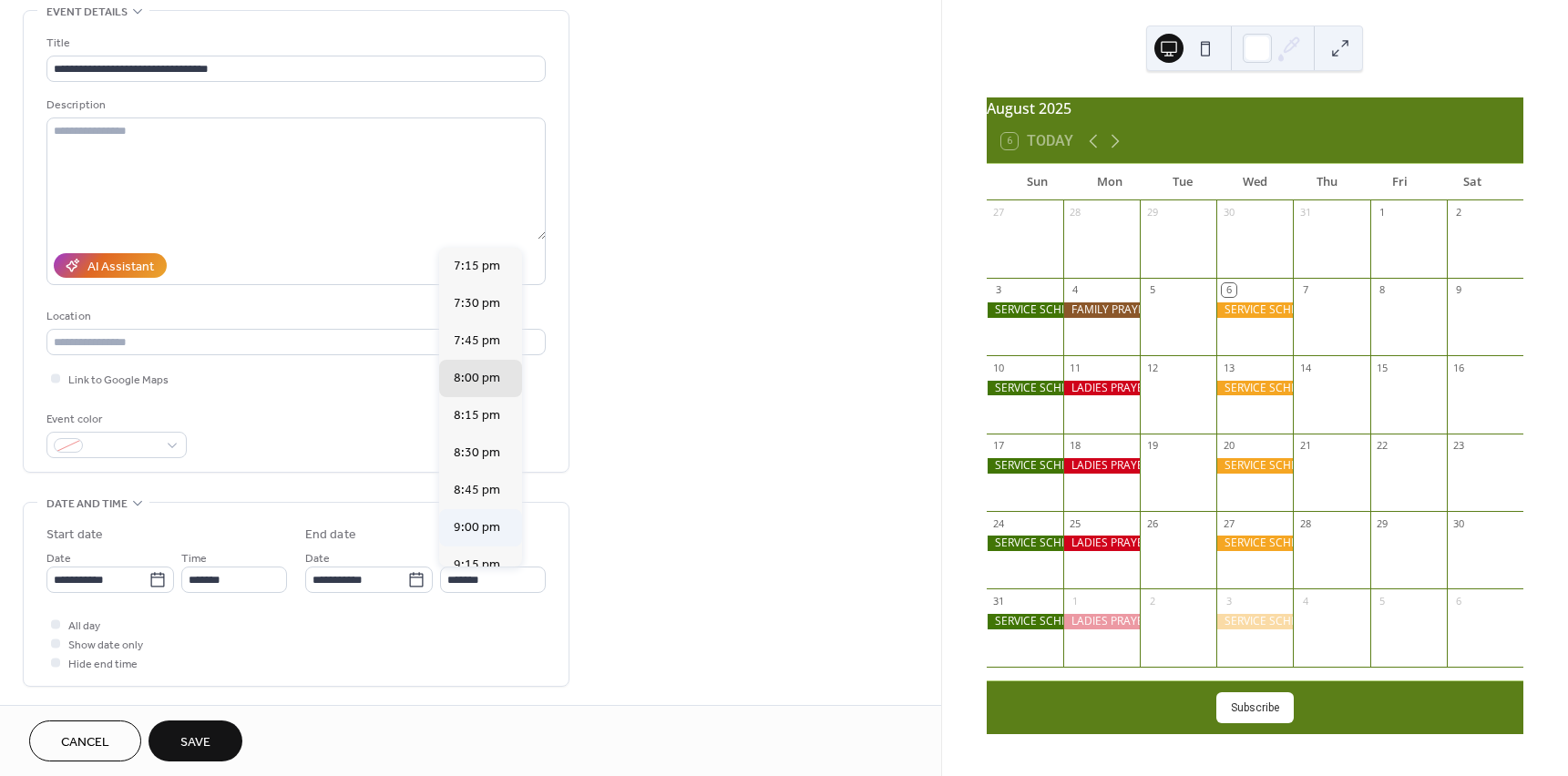 type on "*******" 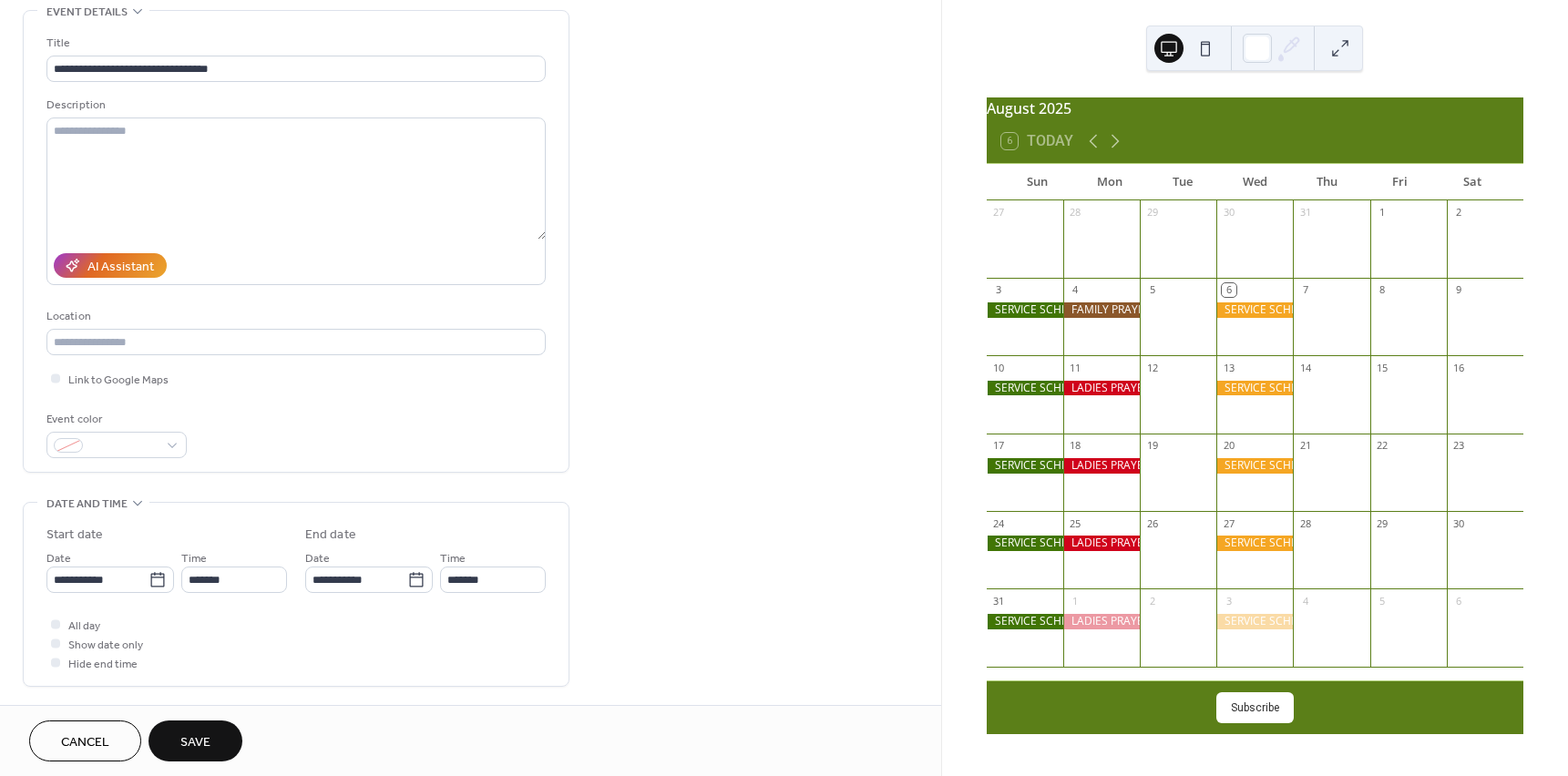 click on "Save" at bounding box center [195, 742] 